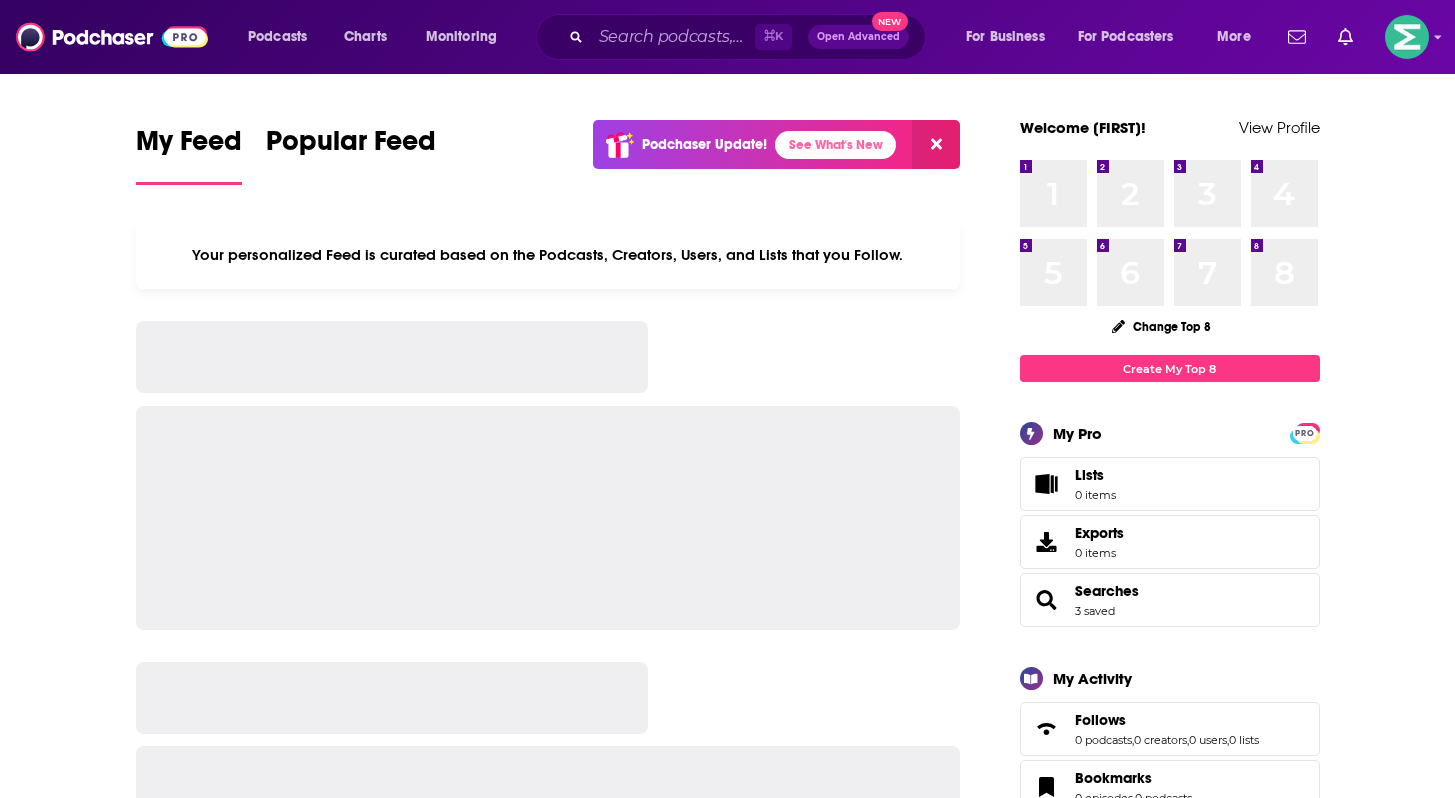 scroll, scrollTop: 0, scrollLeft: 0, axis: both 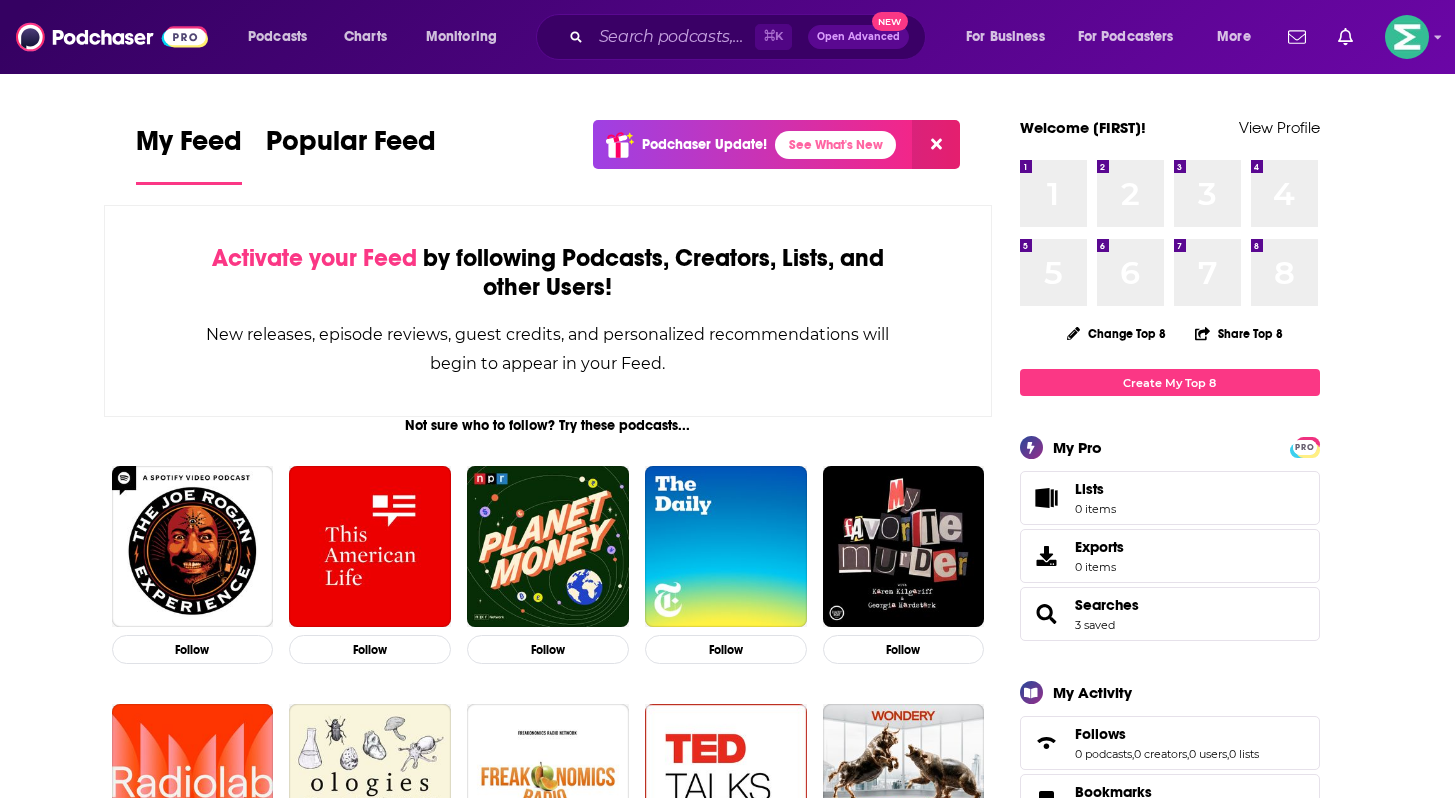 click 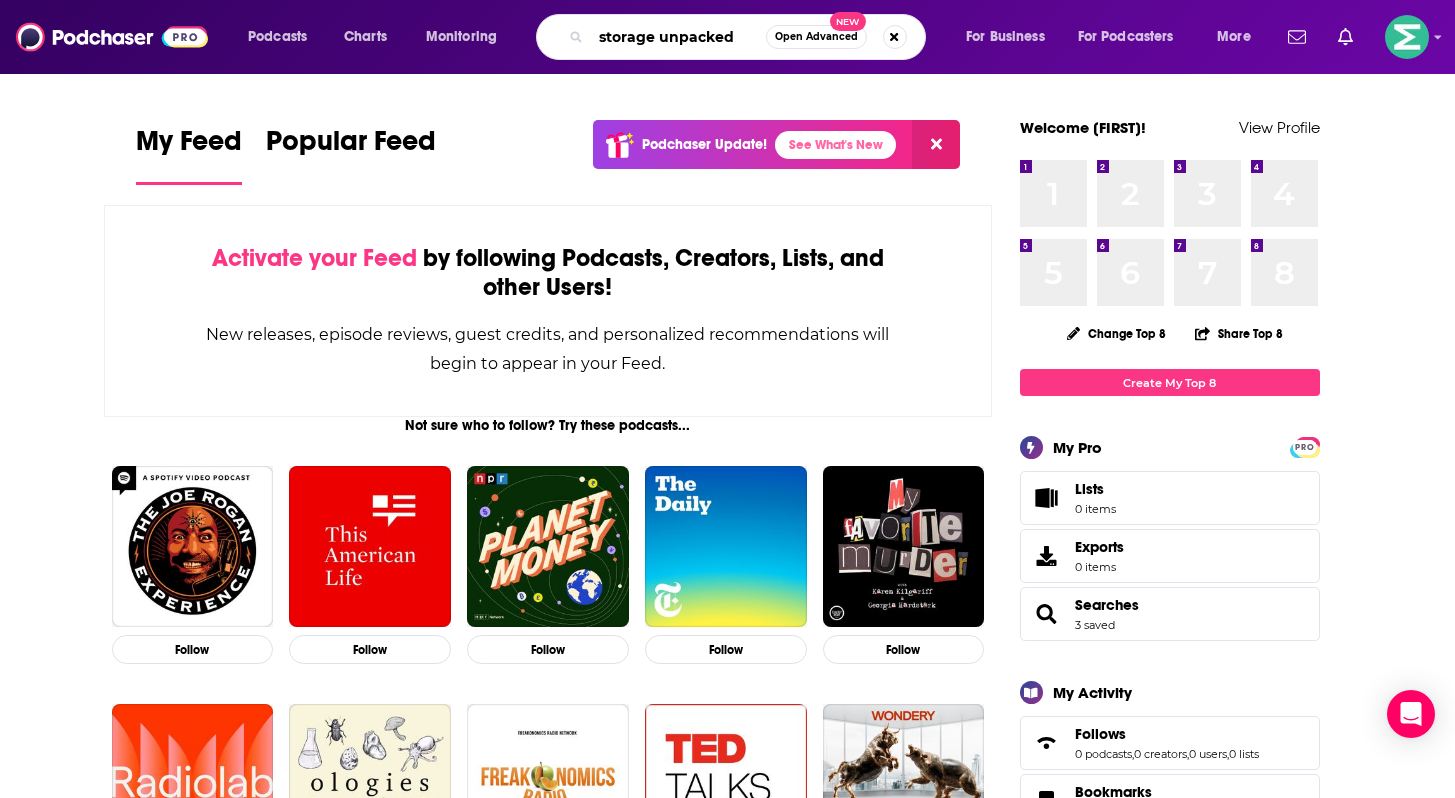 type on "storage unpacked" 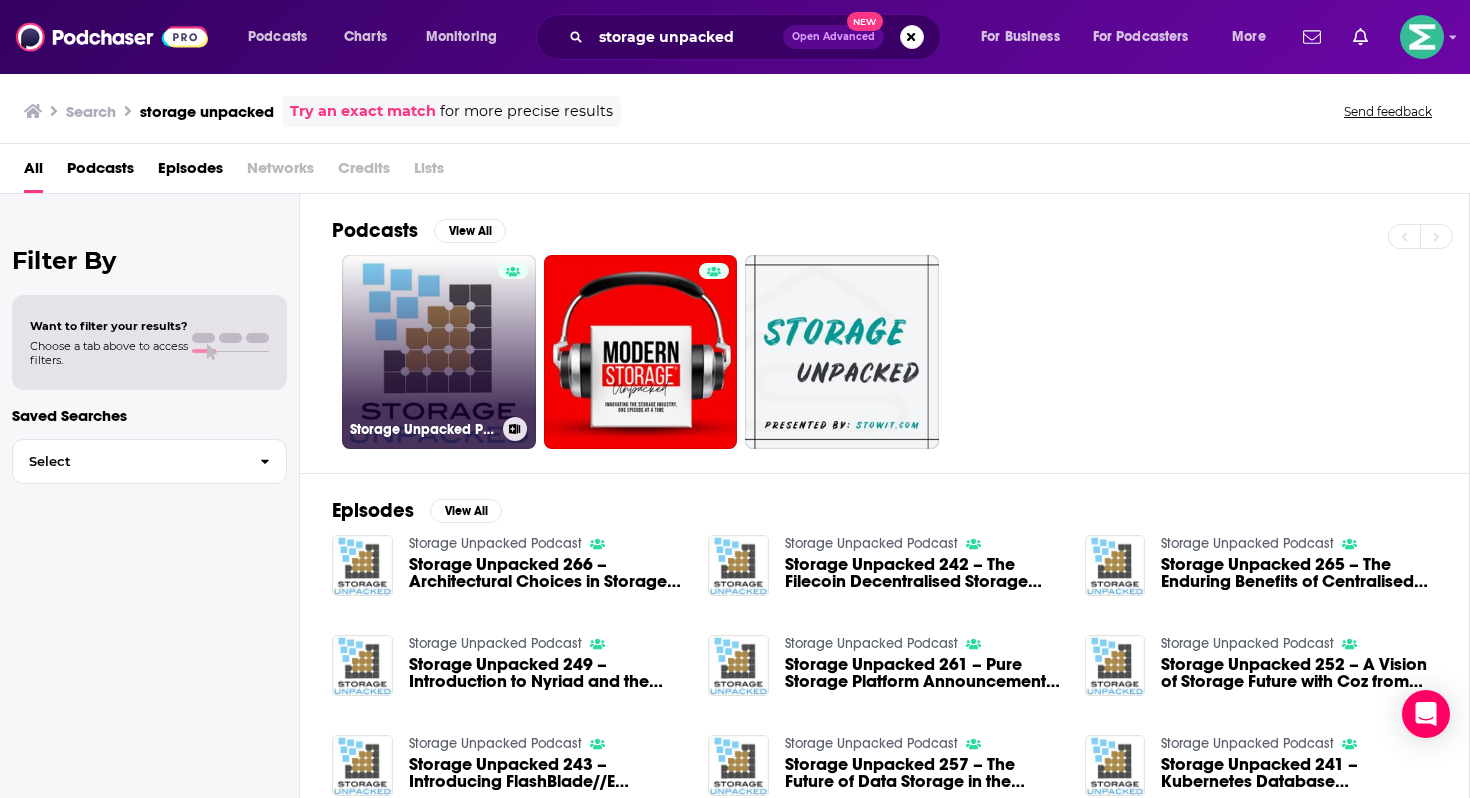 click on "Storage Unpacked Podcast" at bounding box center (439, 352) 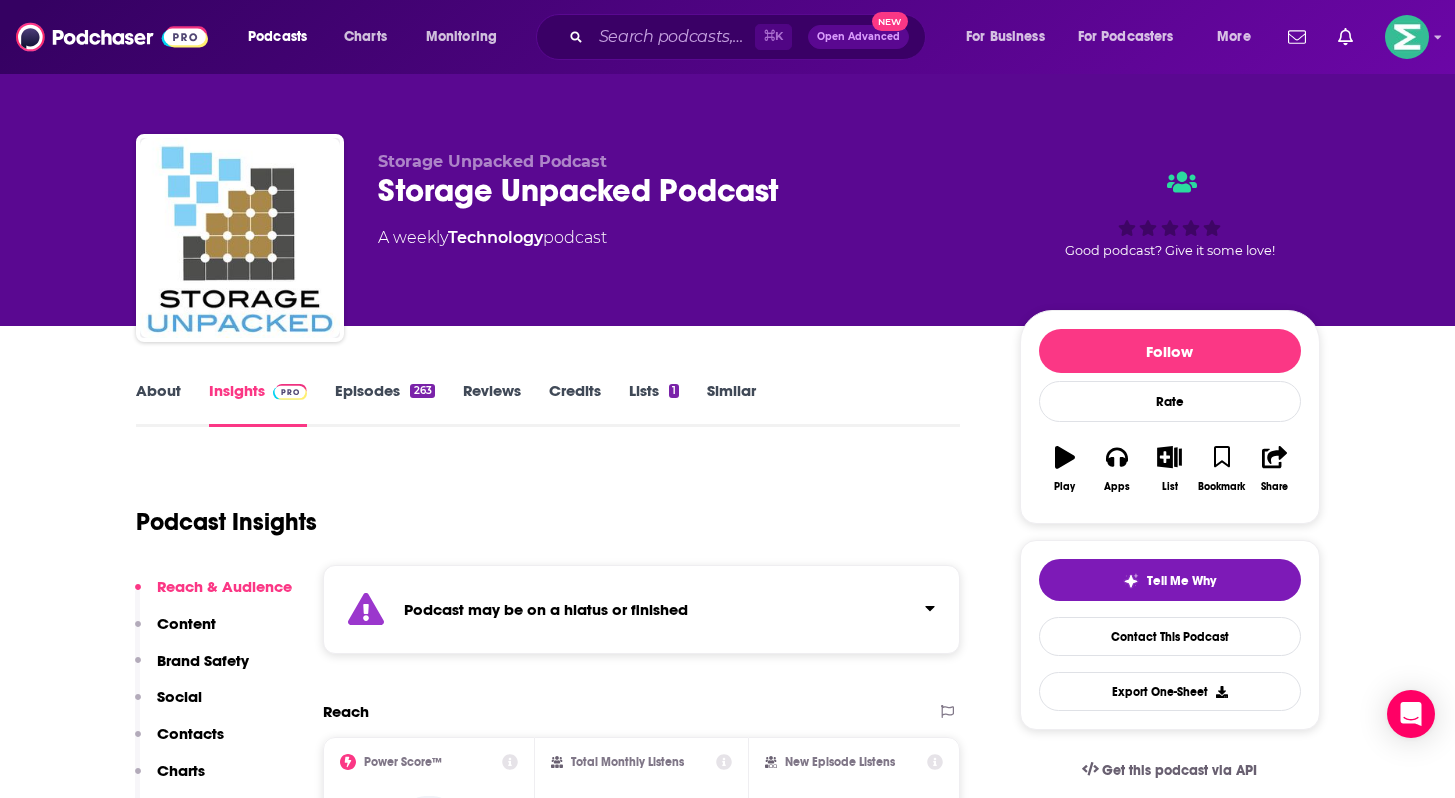 click on "Insights" at bounding box center (258, 404) 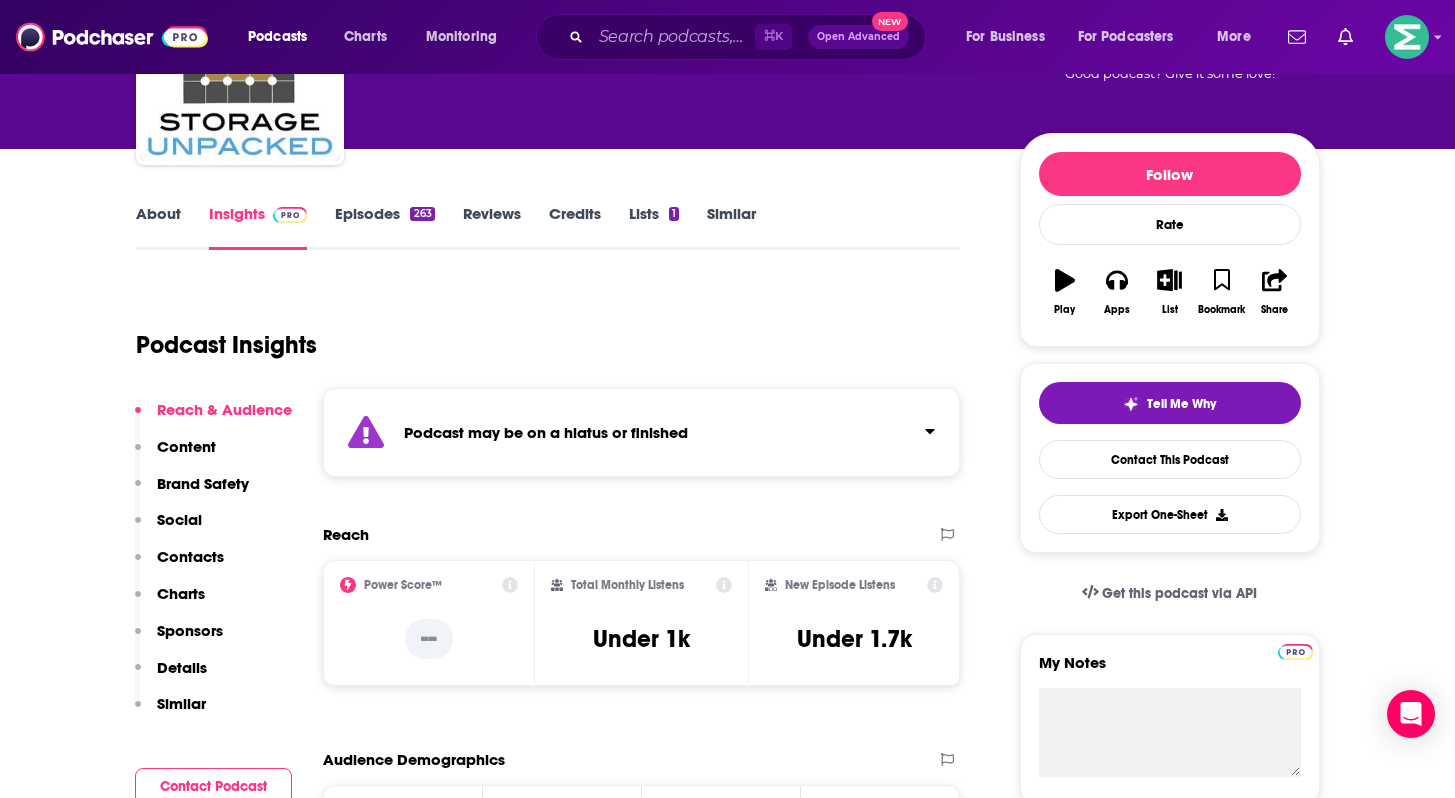 scroll, scrollTop: 178, scrollLeft: 0, axis: vertical 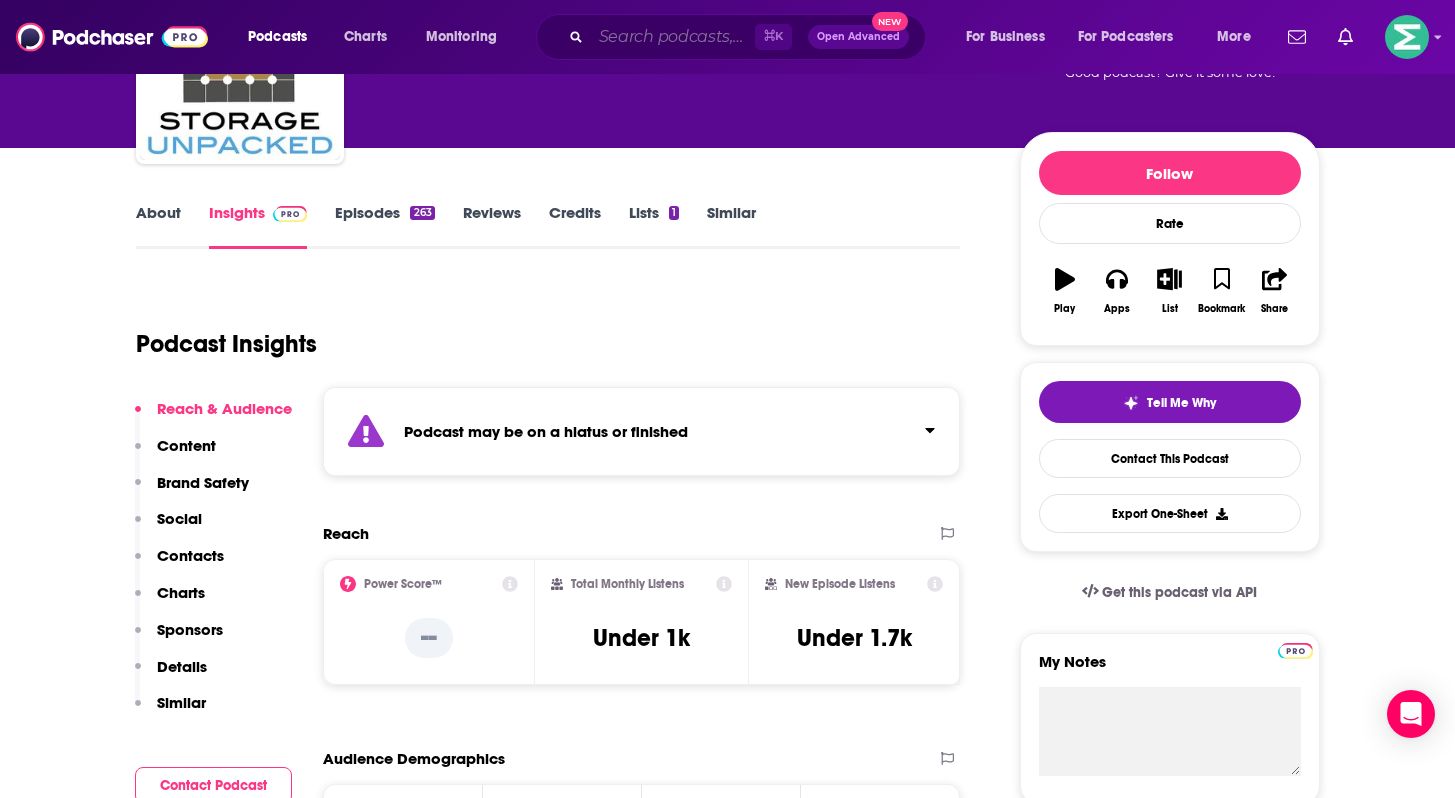 click at bounding box center [673, 37] 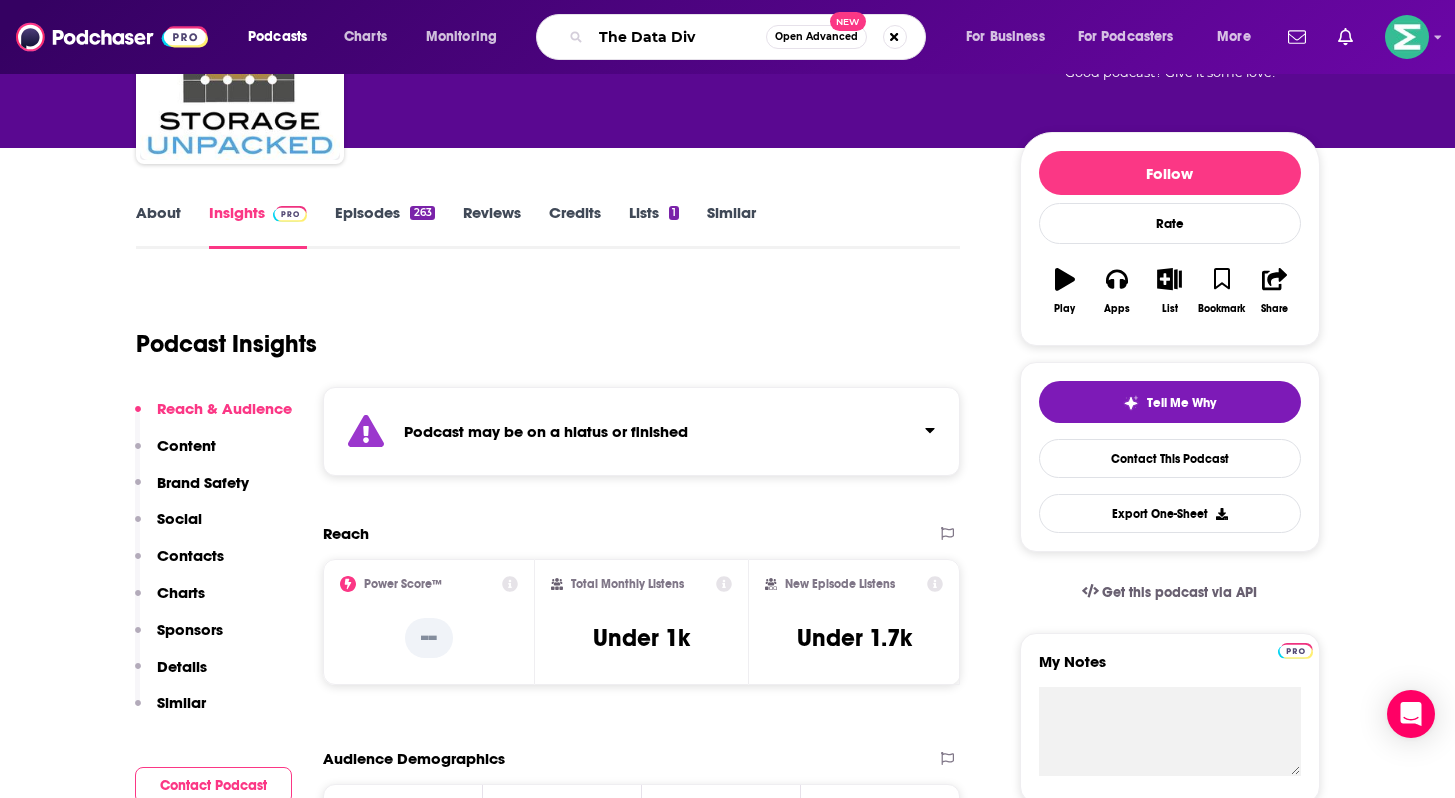 type on "The Data Diva" 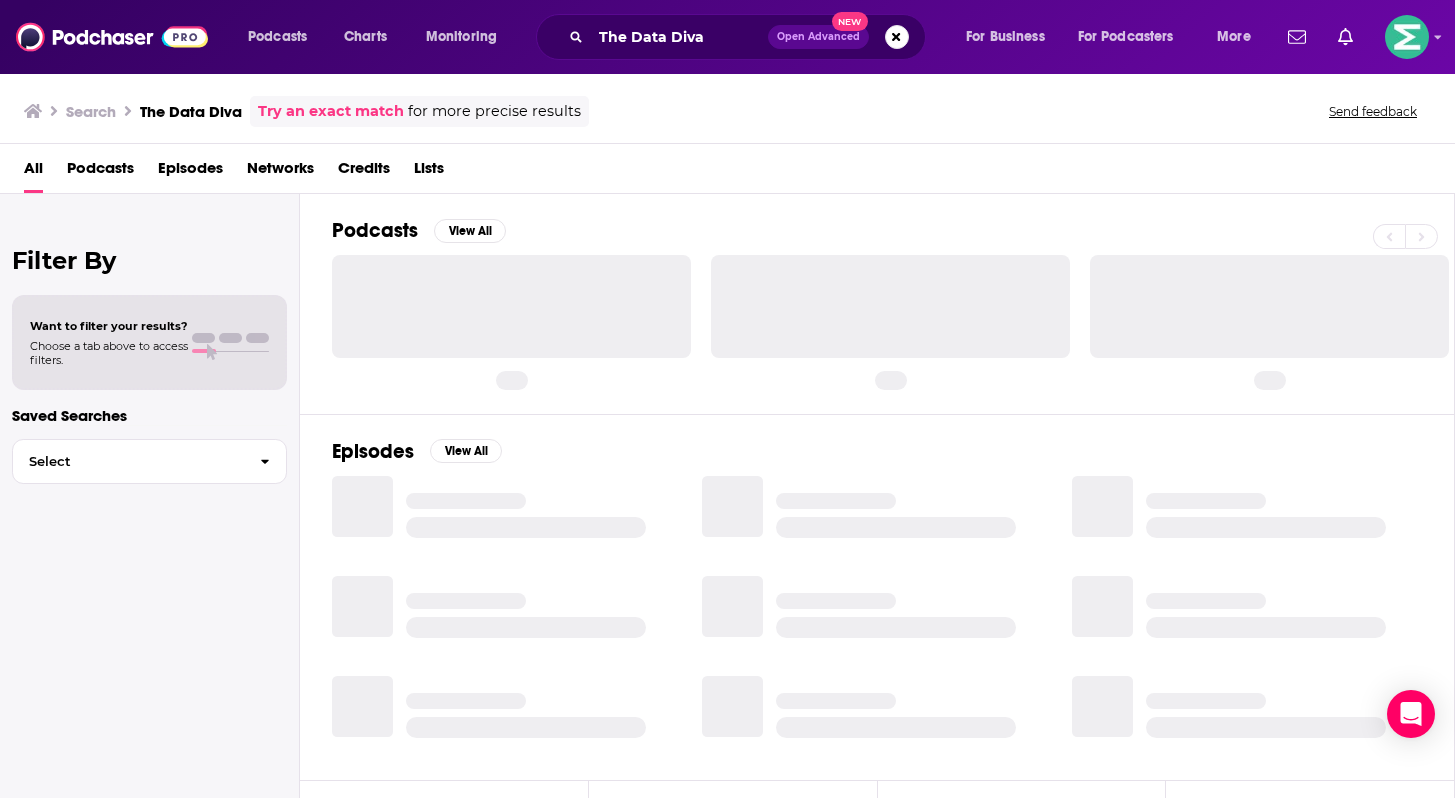 scroll, scrollTop: 0, scrollLeft: 0, axis: both 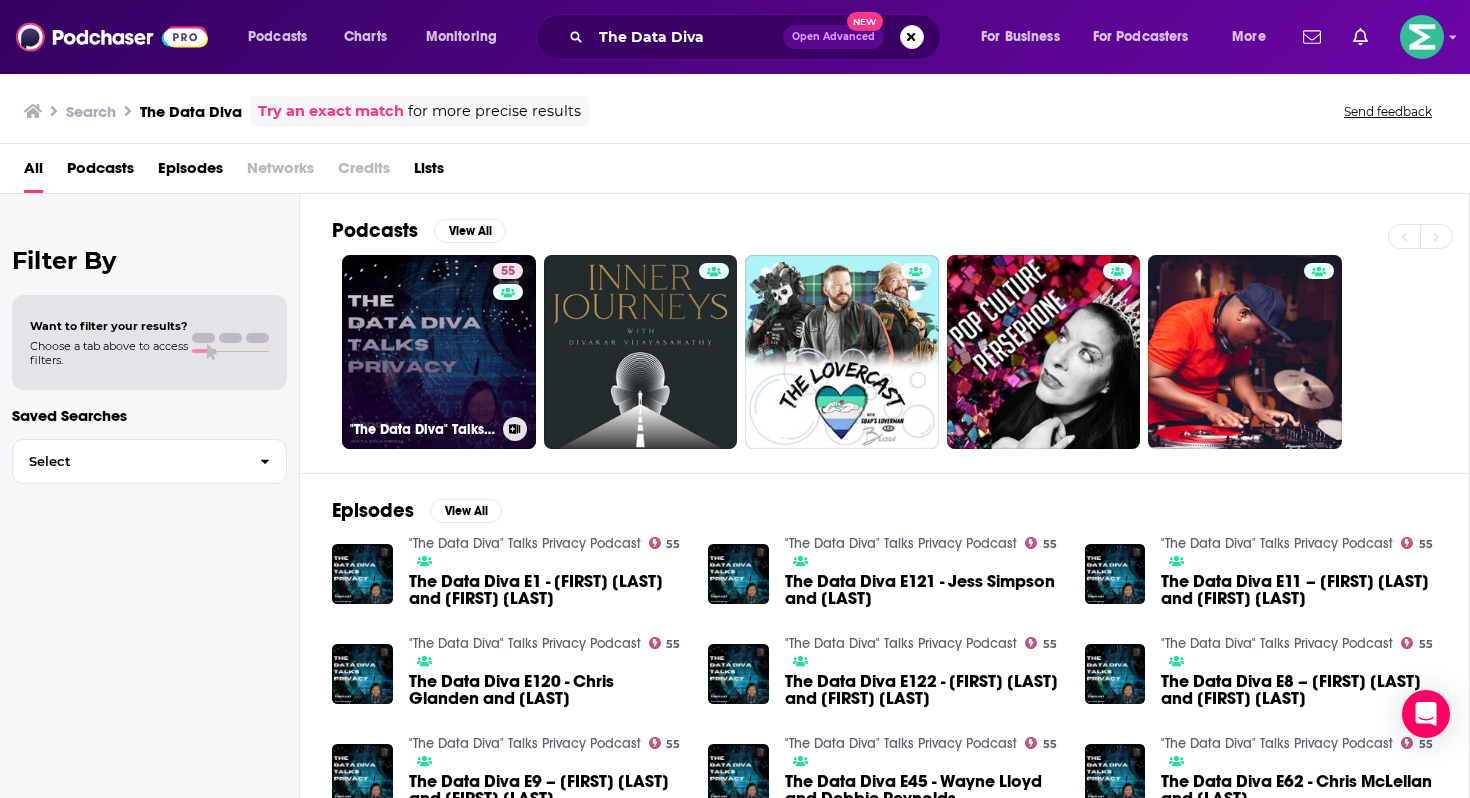 click on "55 "The Data Diva" Talks Privacy Podcast" at bounding box center (439, 352) 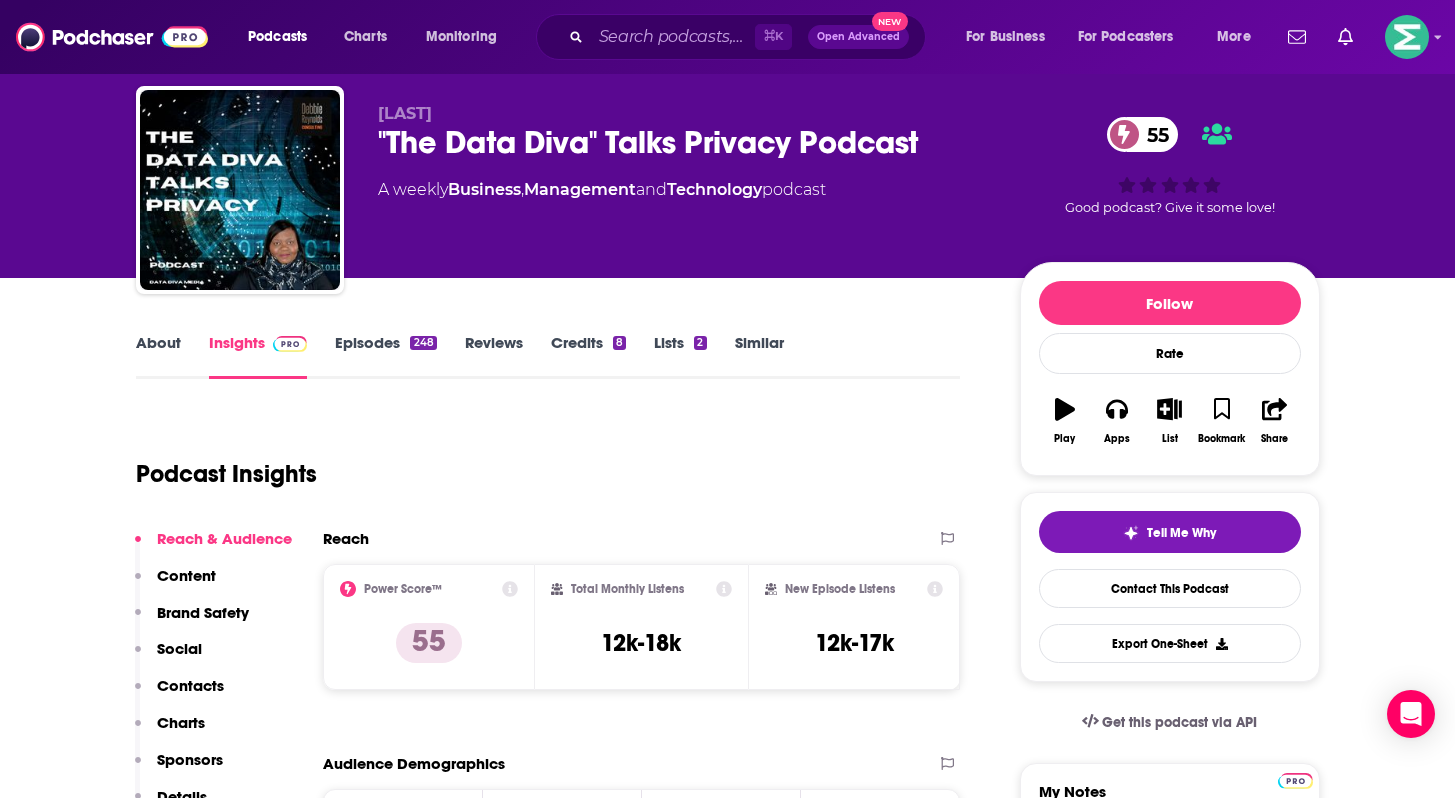scroll, scrollTop: 79, scrollLeft: 0, axis: vertical 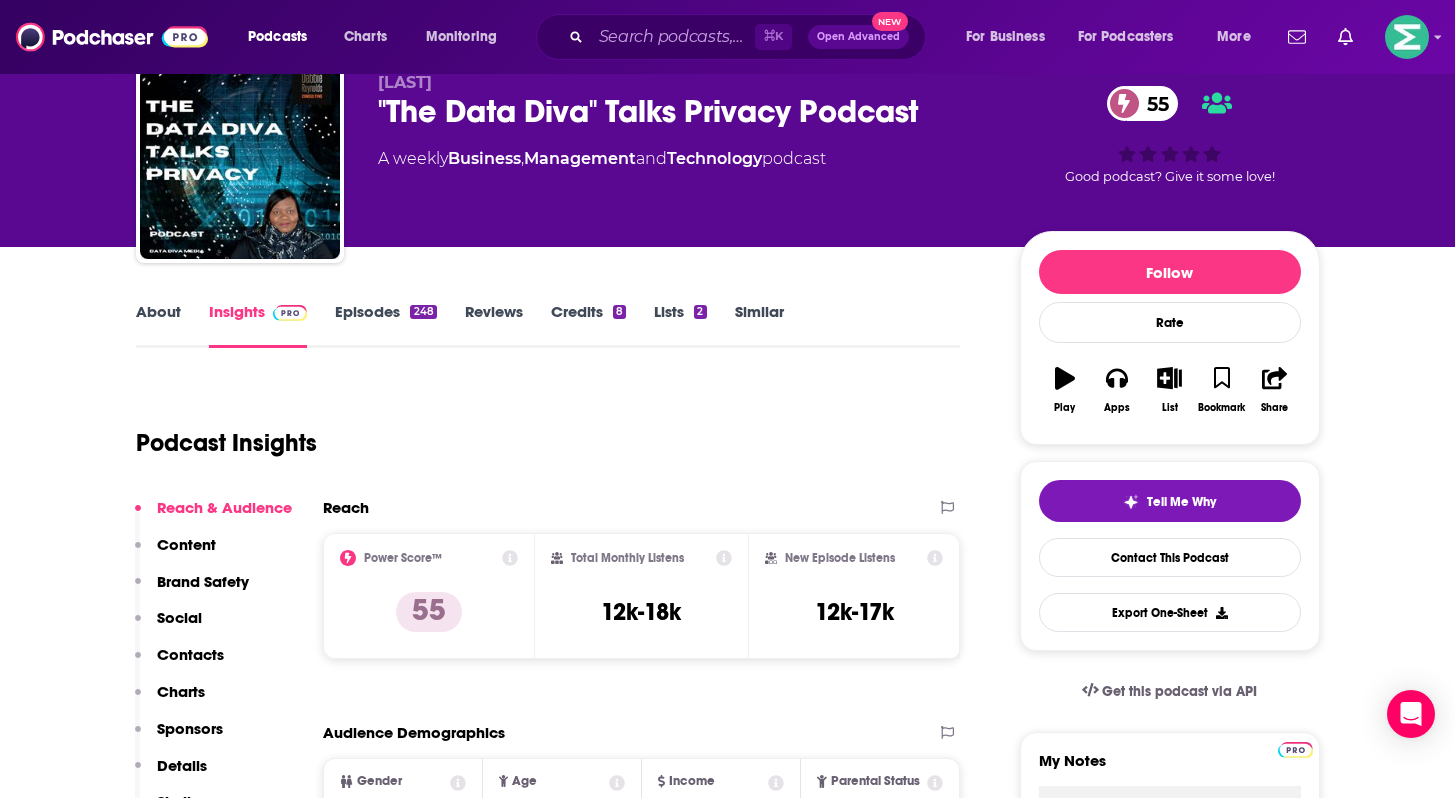 click on "Episodes 248" at bounding box center (385, 325) 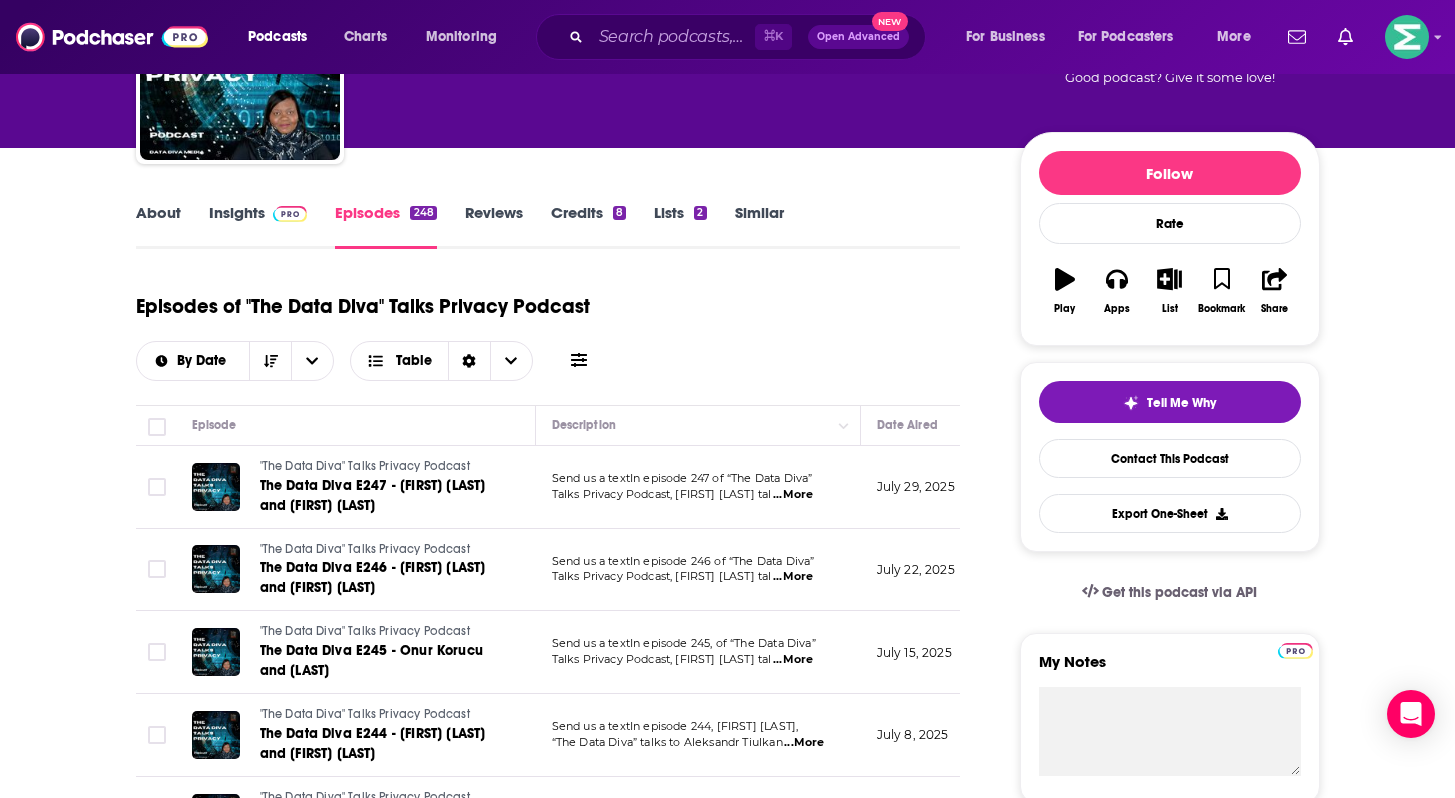 scroll, scrollTop: 187, scrollLeft: 0, axis: vertical 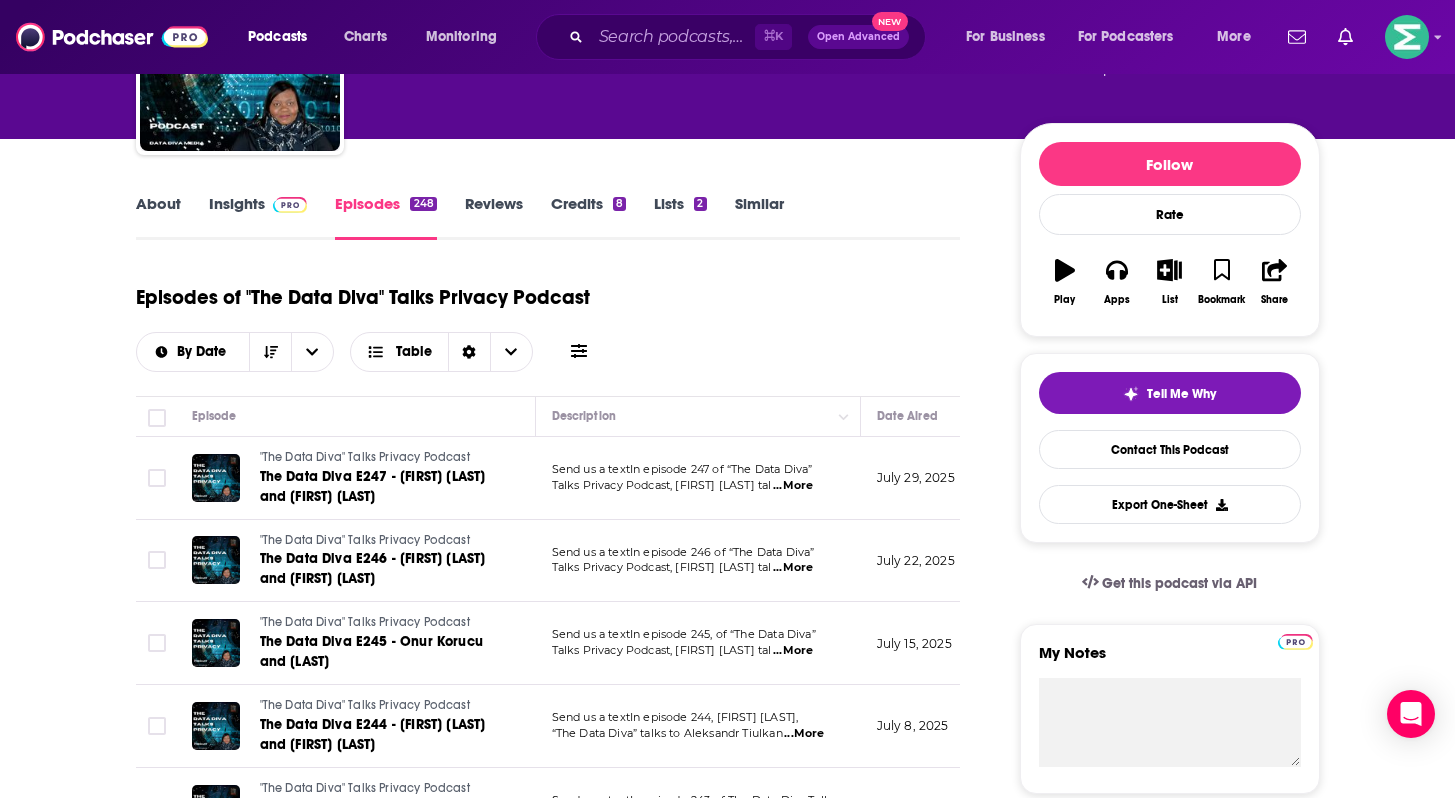 click on "Insights" at bounding box center [258, 217] 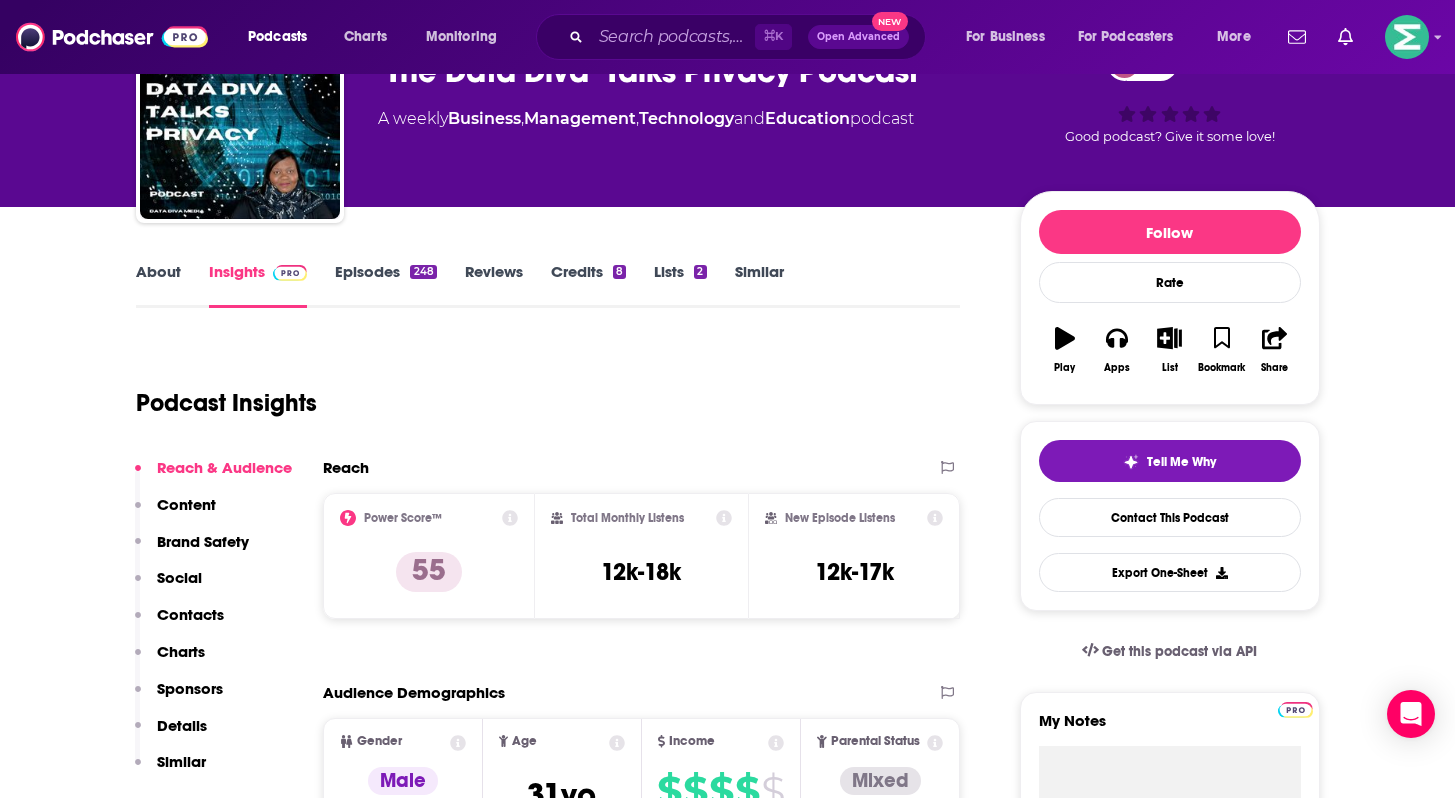 scroll, scrollTop: 102, scrollLeft: 0, axis: vertical 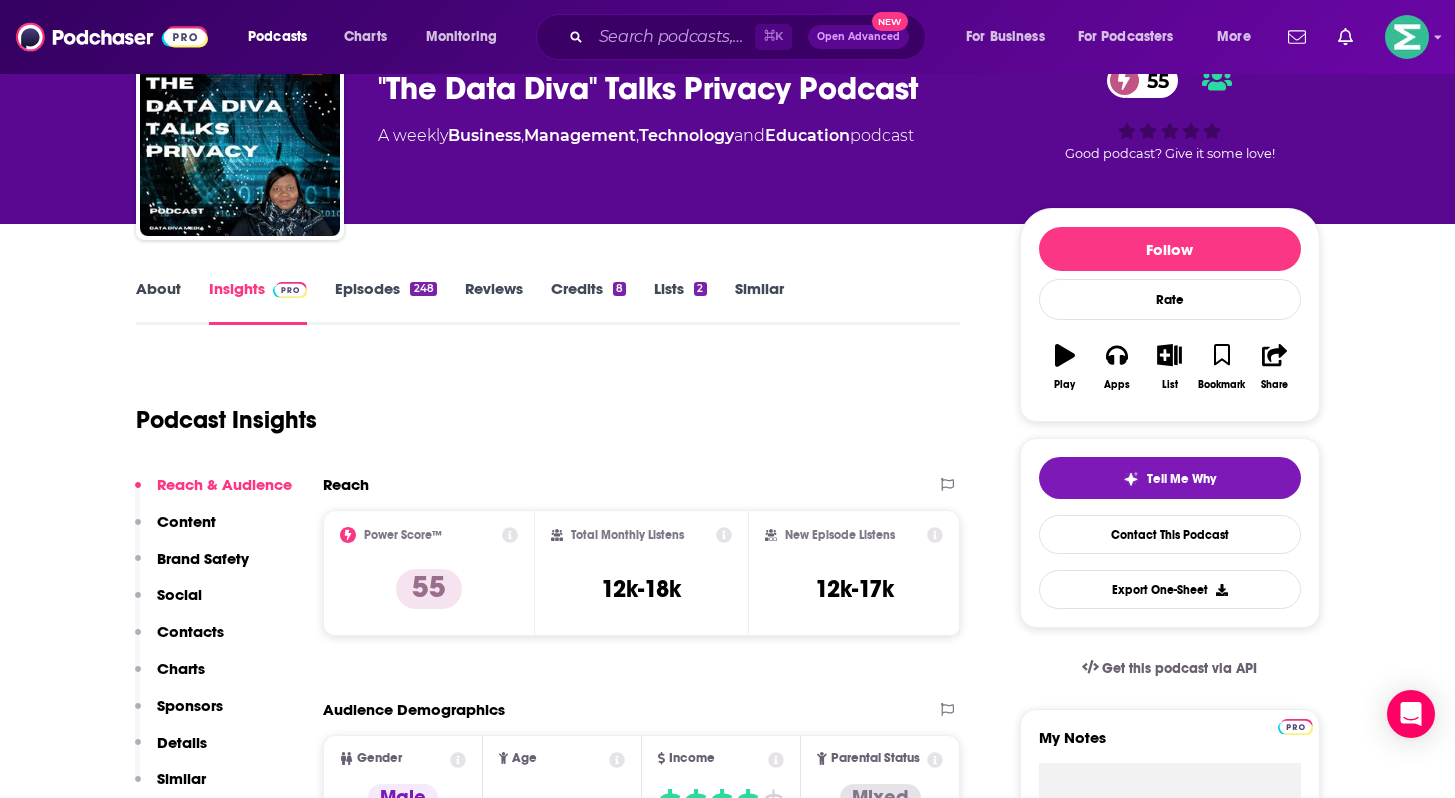 click on "Episodes 248" at bounding box center [385, 302] 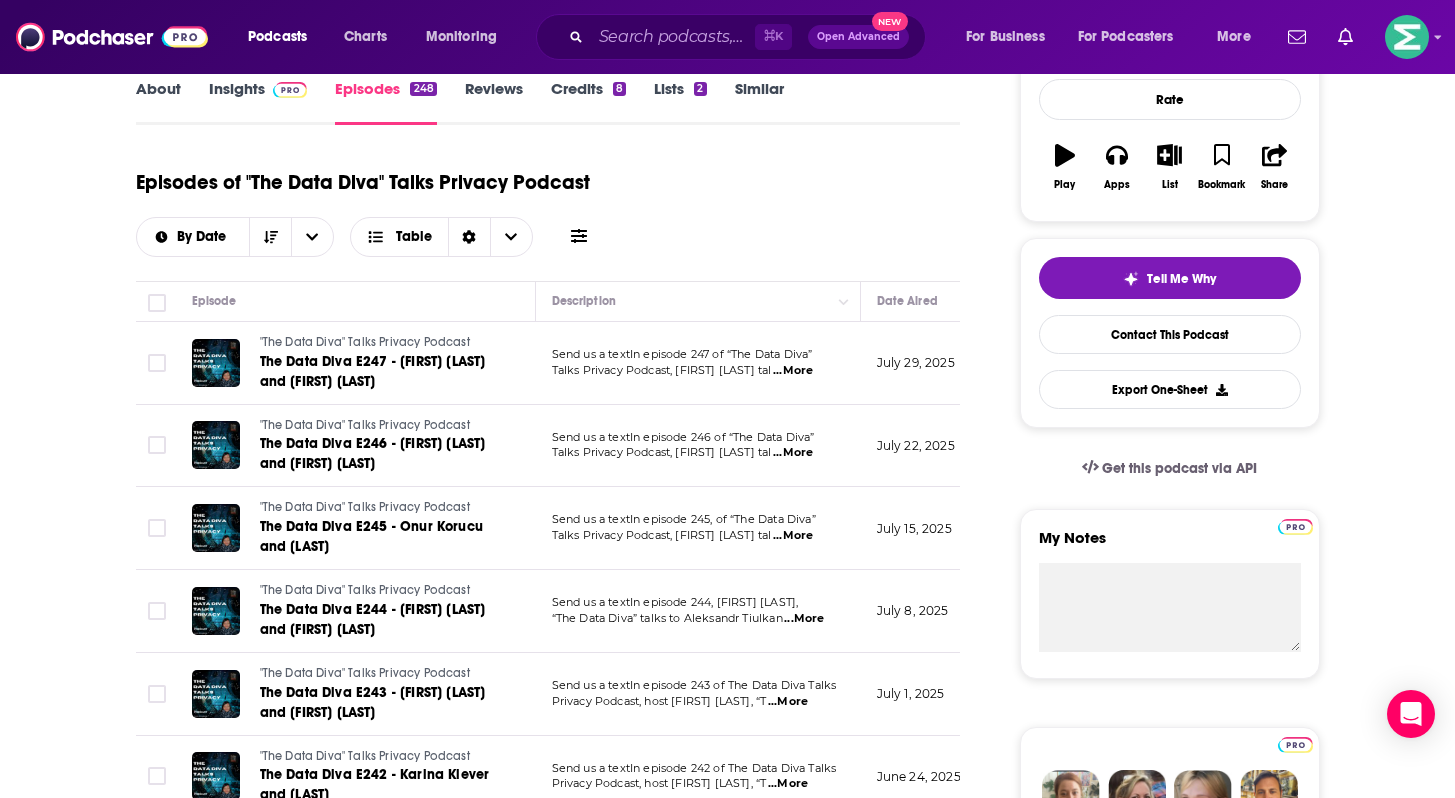 scroll, scrollTop: 298, scrollLeft: 0, axis: vertical 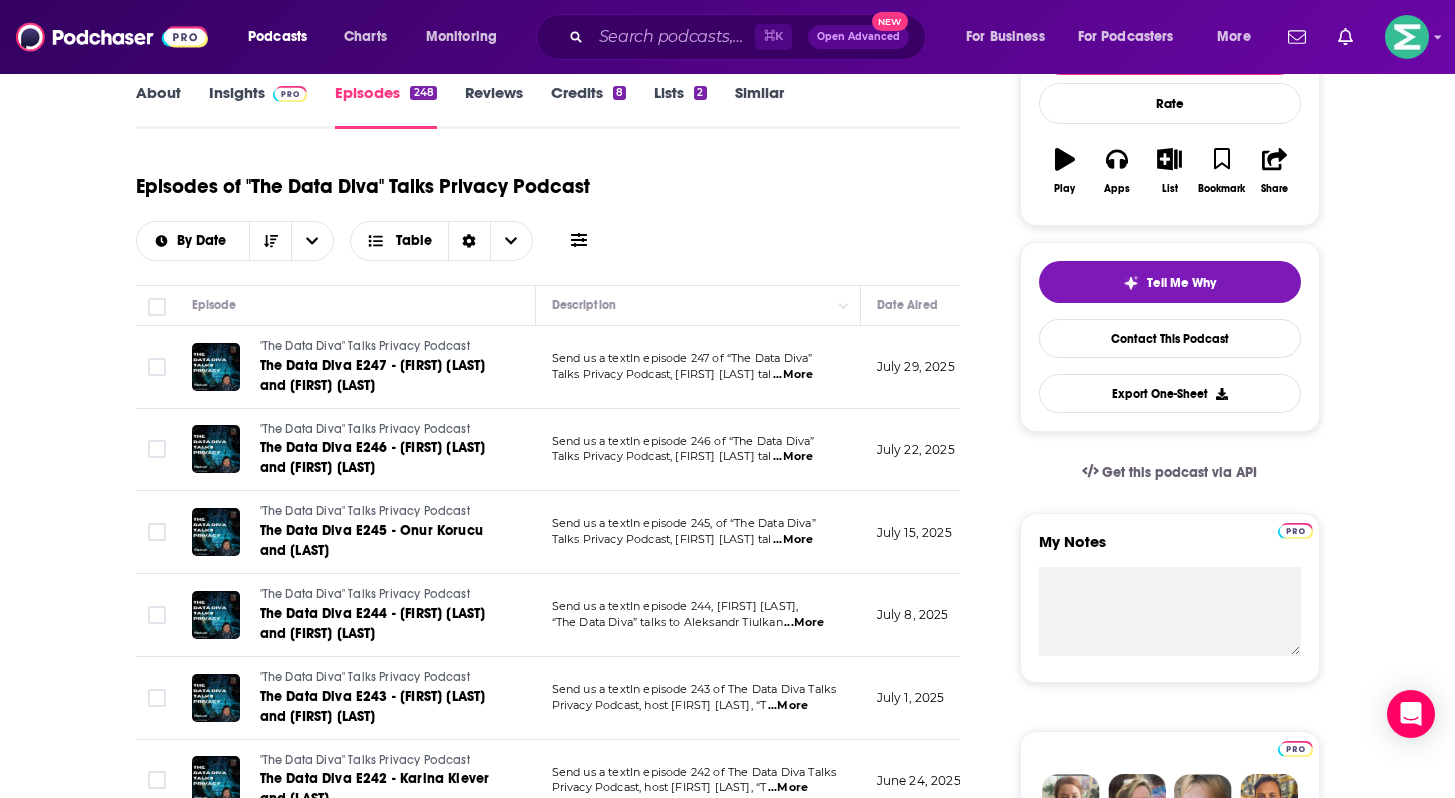 click on ""The Data Diva" Talks Privacy Podcast The Data Diva E247 - [FIRST] [LAST] and [FIRST] [LAST]" at bounding box center [356, 367] 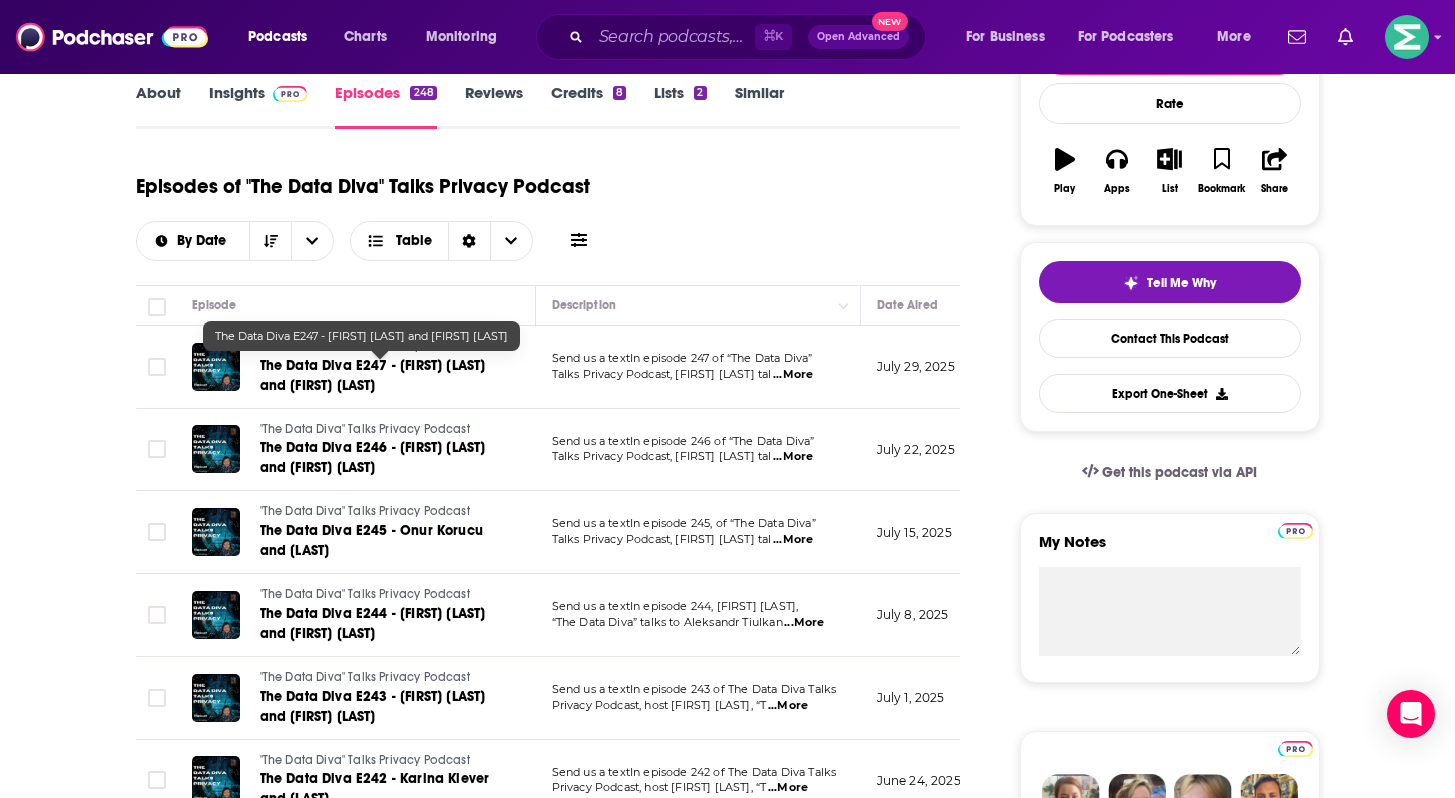 click on "The Data Diva E247 - [FIRST] [LAST] and [FIRST] [LAST]" at bounding box center [380, 376] 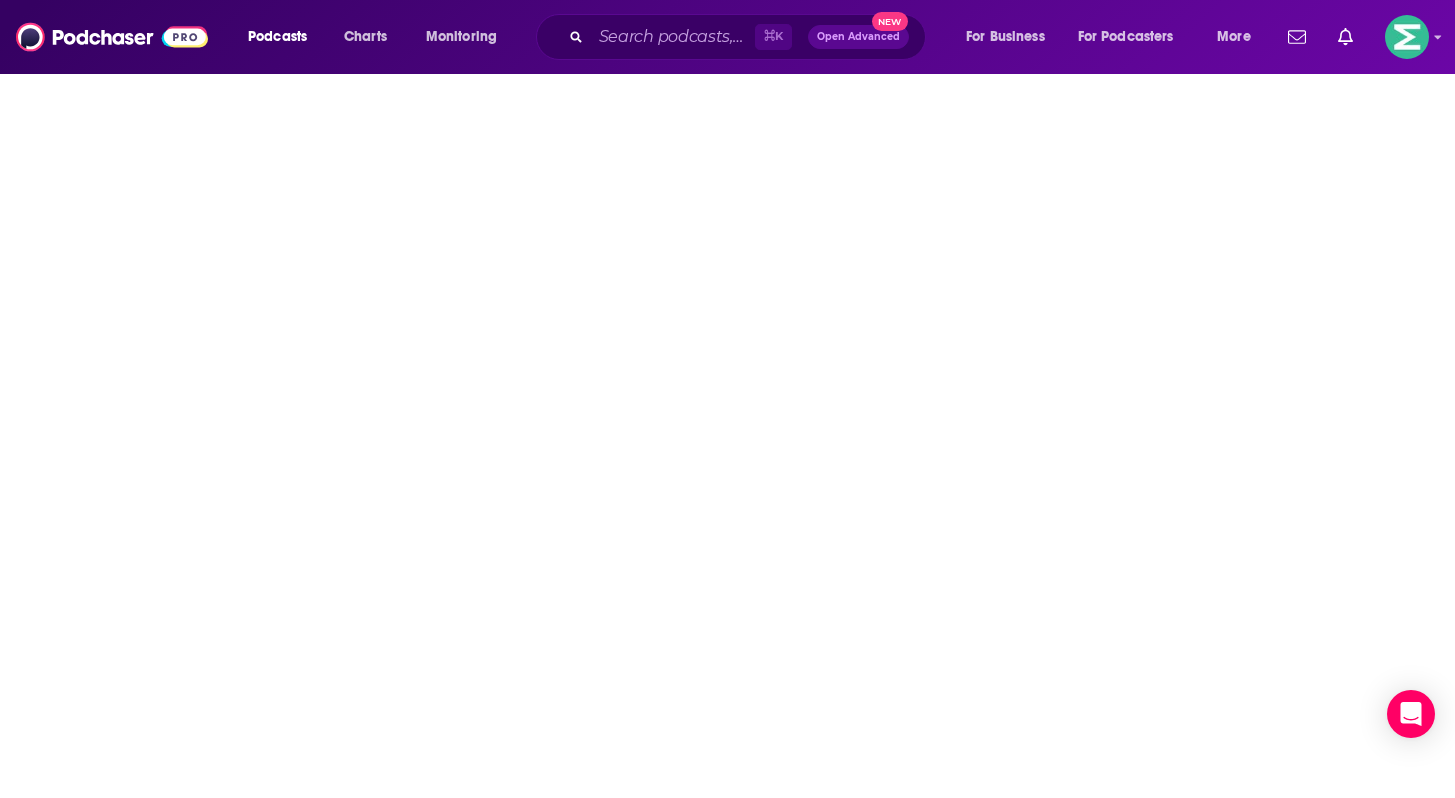 scroll, scrollTop: 0, scrollLeft: 0, axis: both 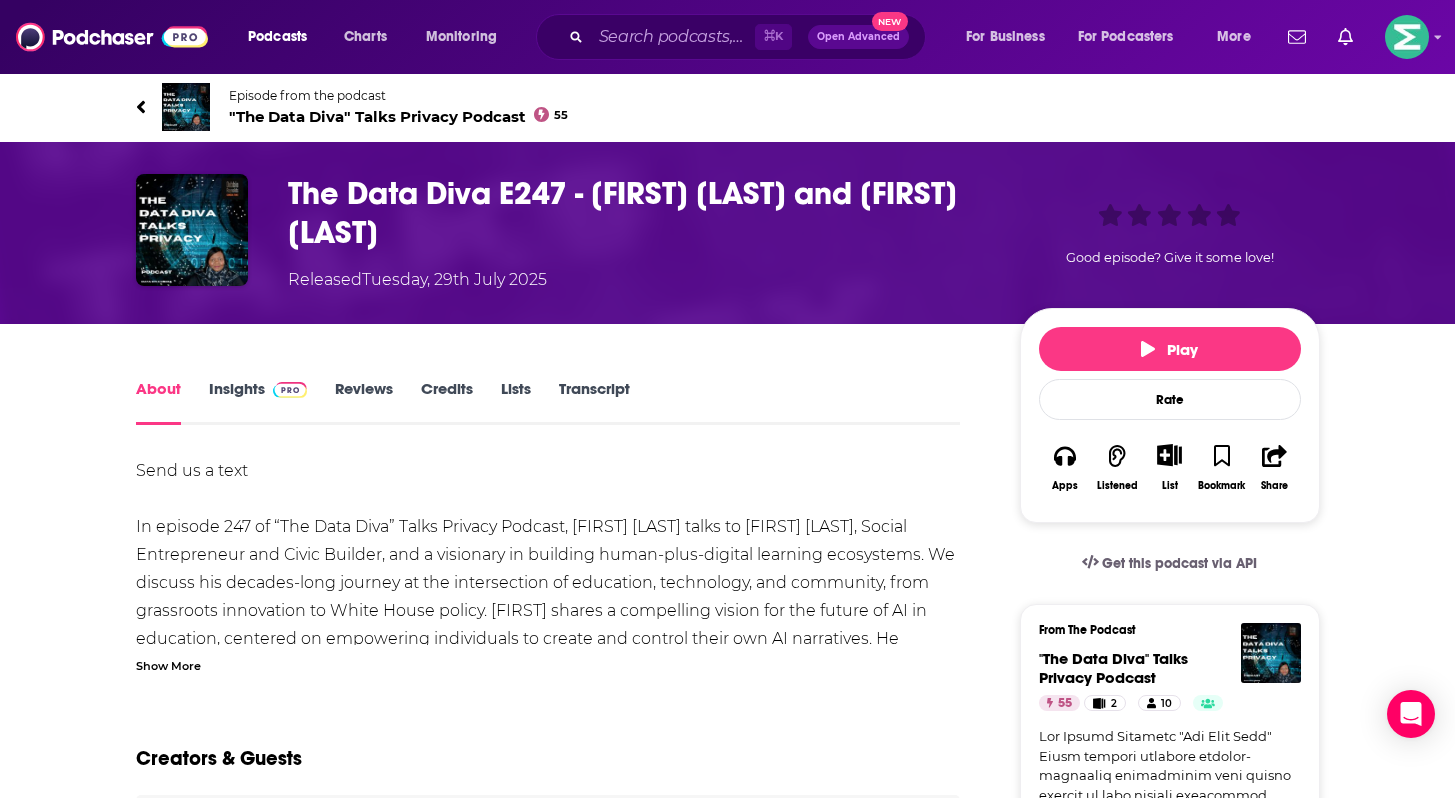 click on "Episode from the podcast "The Data Diva" Talks Privacy Podcast 55" at bounding box center [432, 107] 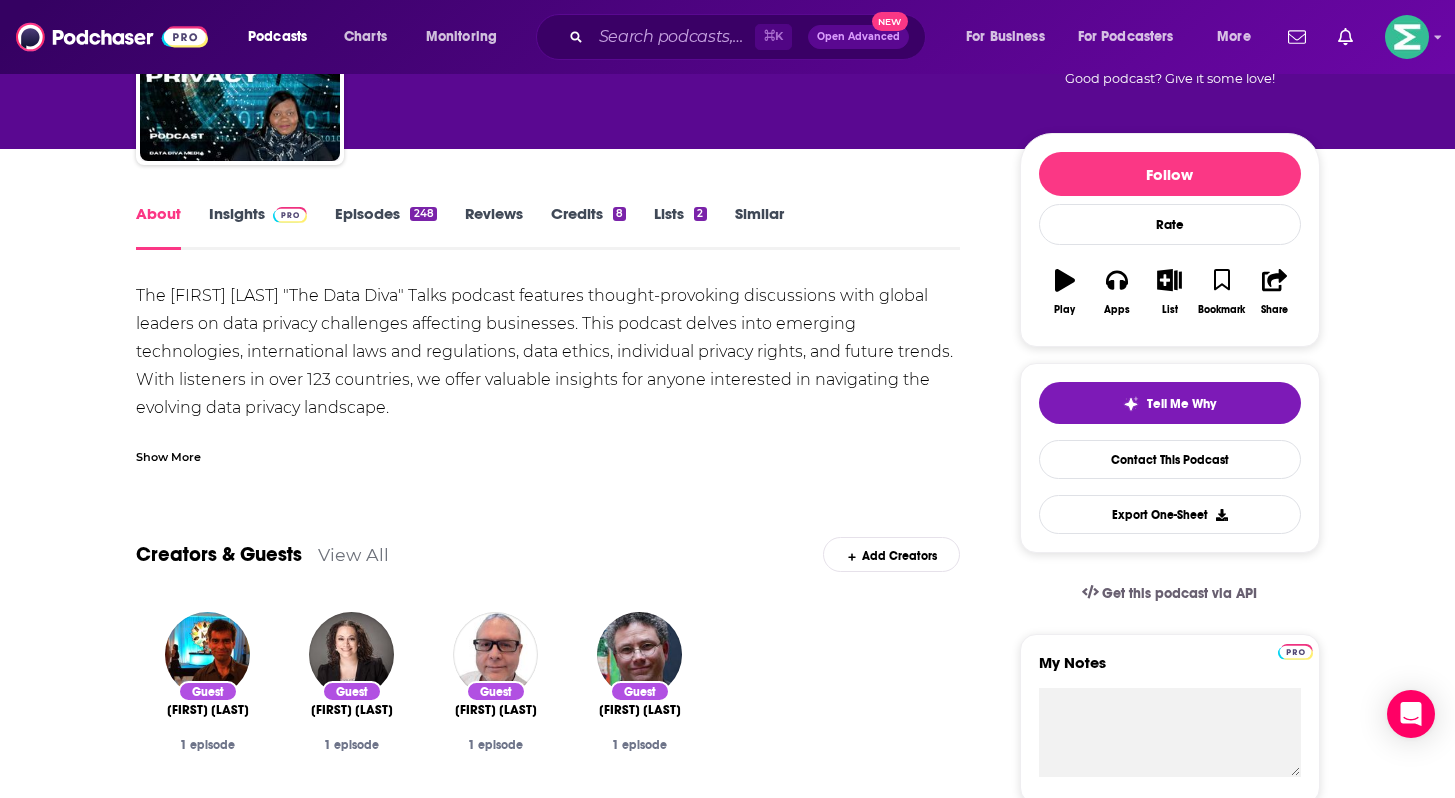 scroll, scrollTop: 179, scrollLeft: 0, axis: vertical 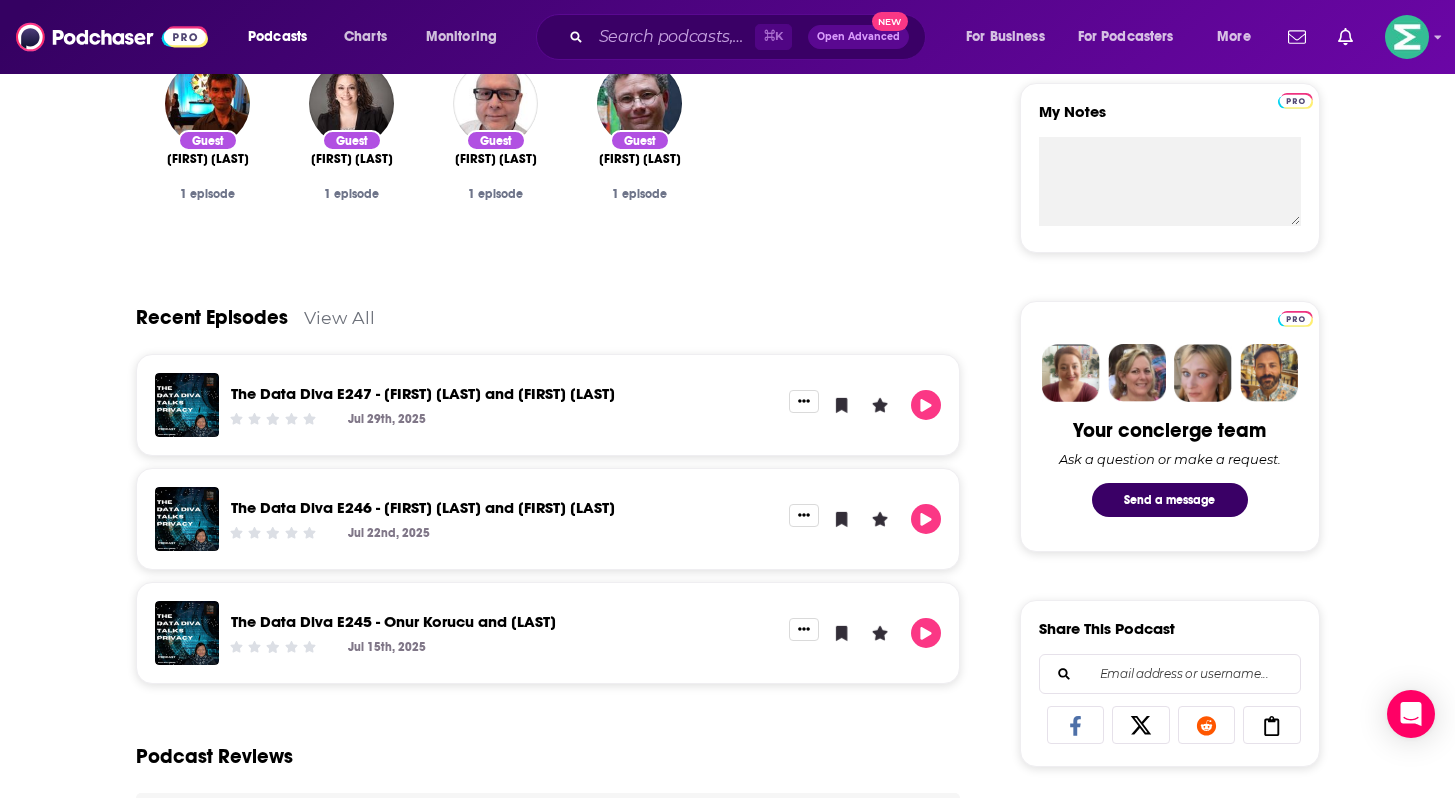 click on "The Data Diva E245 - Onur Korucu and [LAST]" at bounding box center (393, 621) 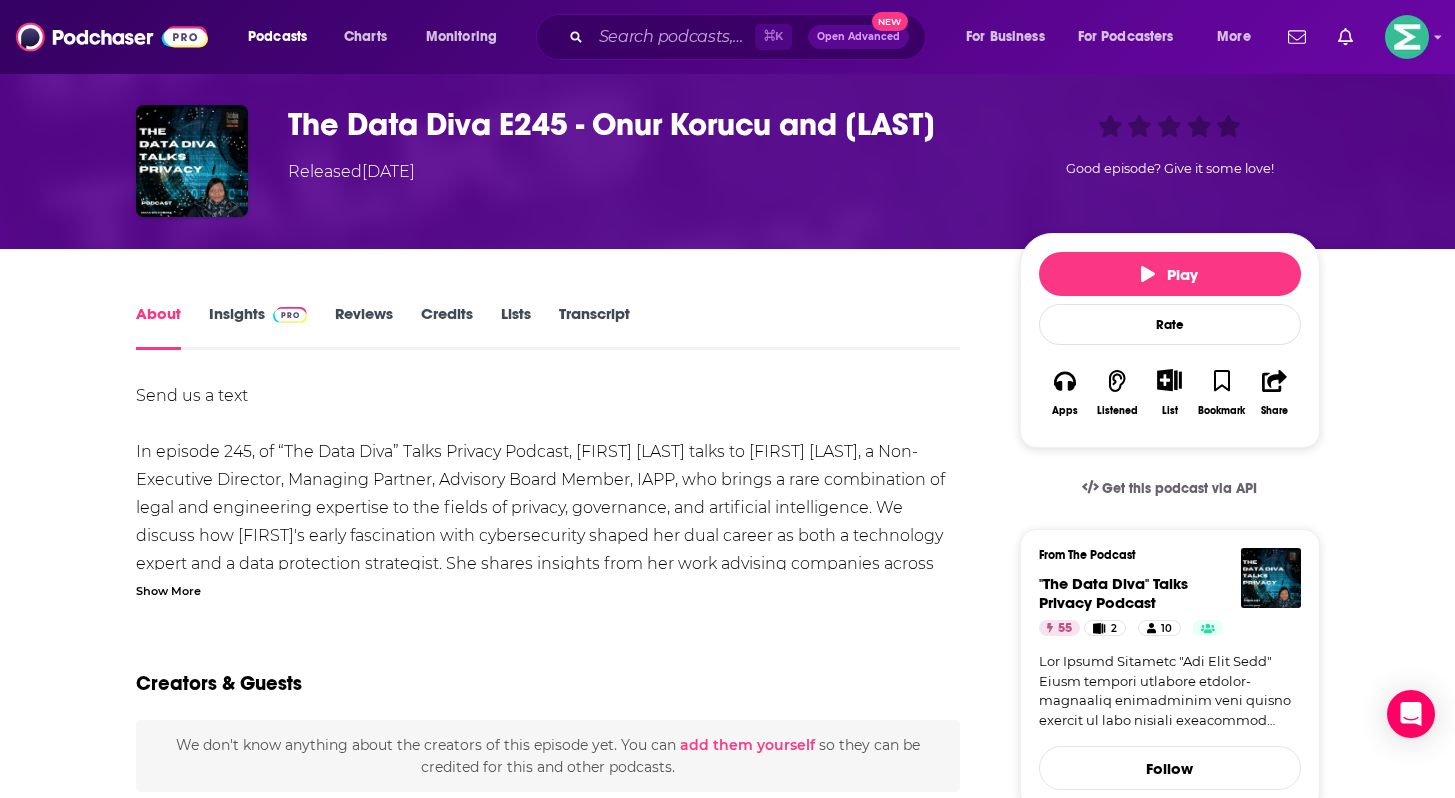 scroll, scrollTop: 0, scrollLeft: 0, axis: both 